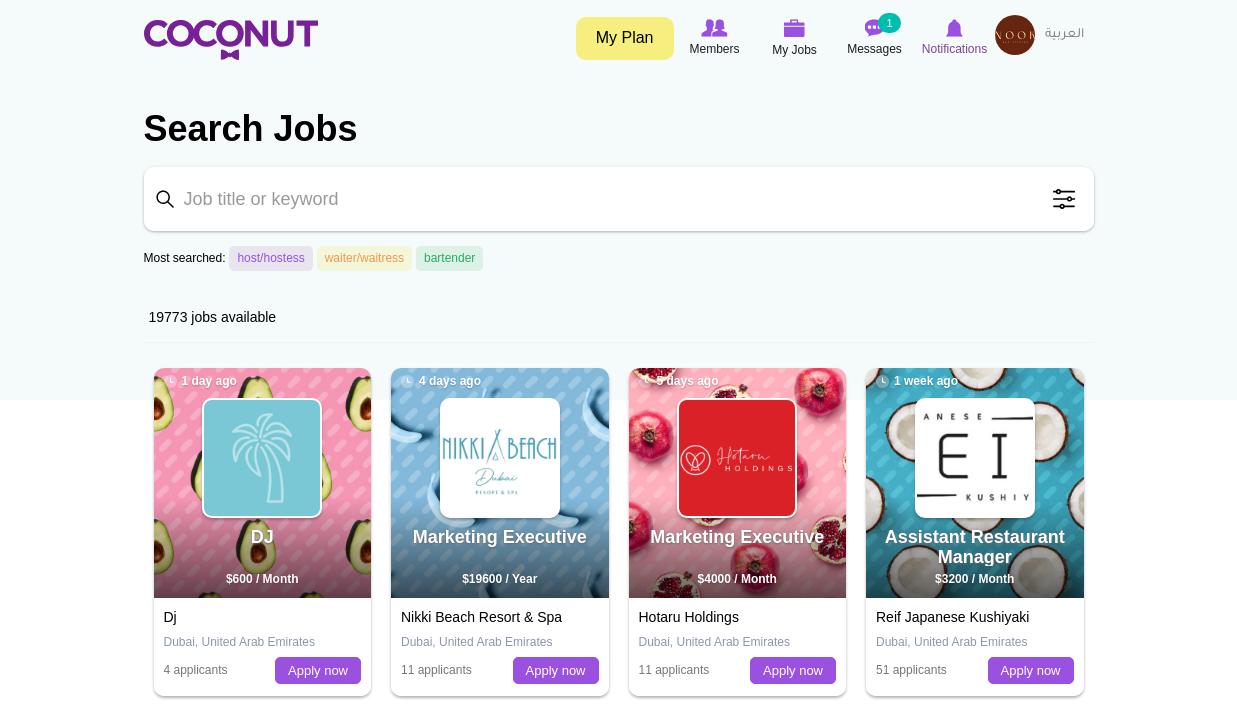 scroll, scrollTop: 0, scrollLeft: 0, axis: both 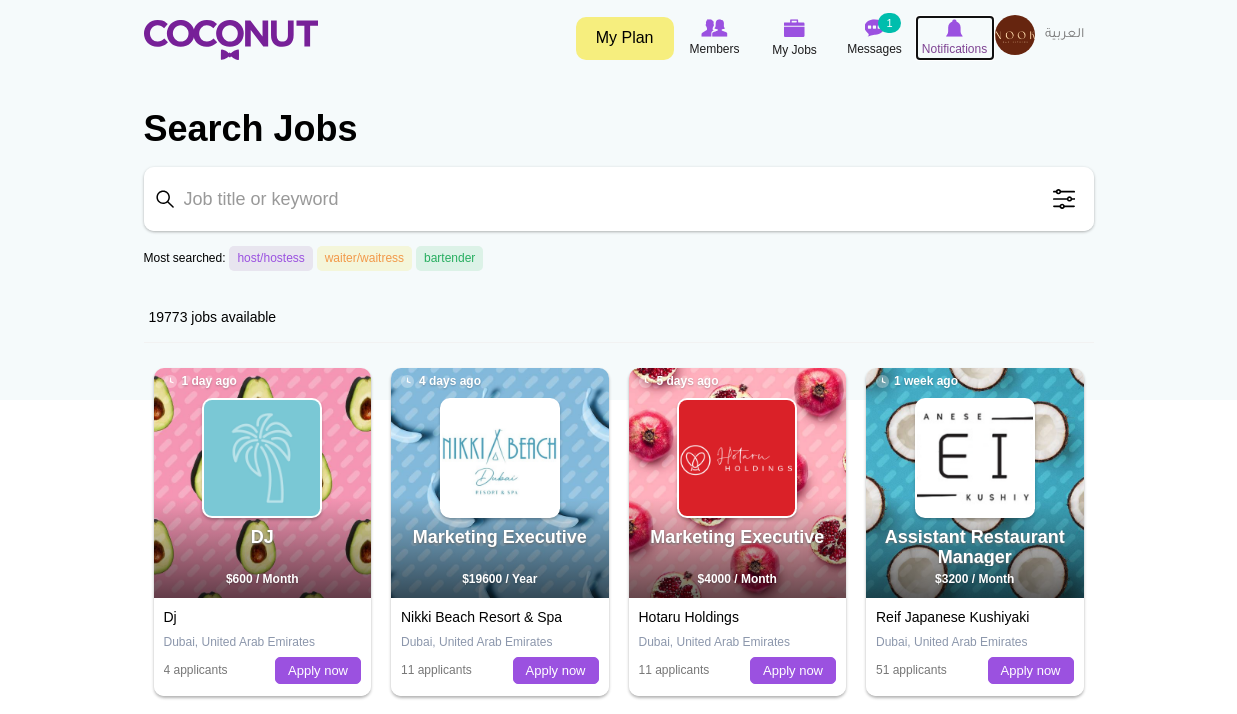 click on "Notifications" at bounding box center (954, 49) 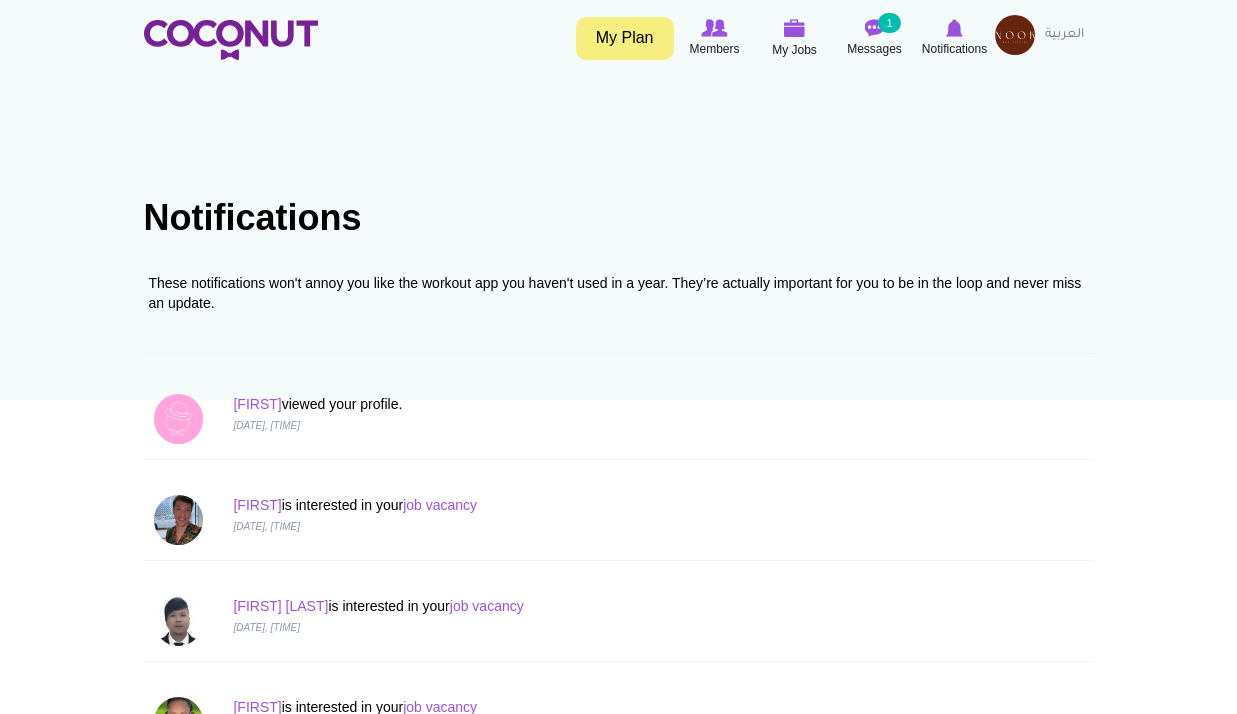 scroll, scrollTop: 0, scrollLeft: 0, axis: both 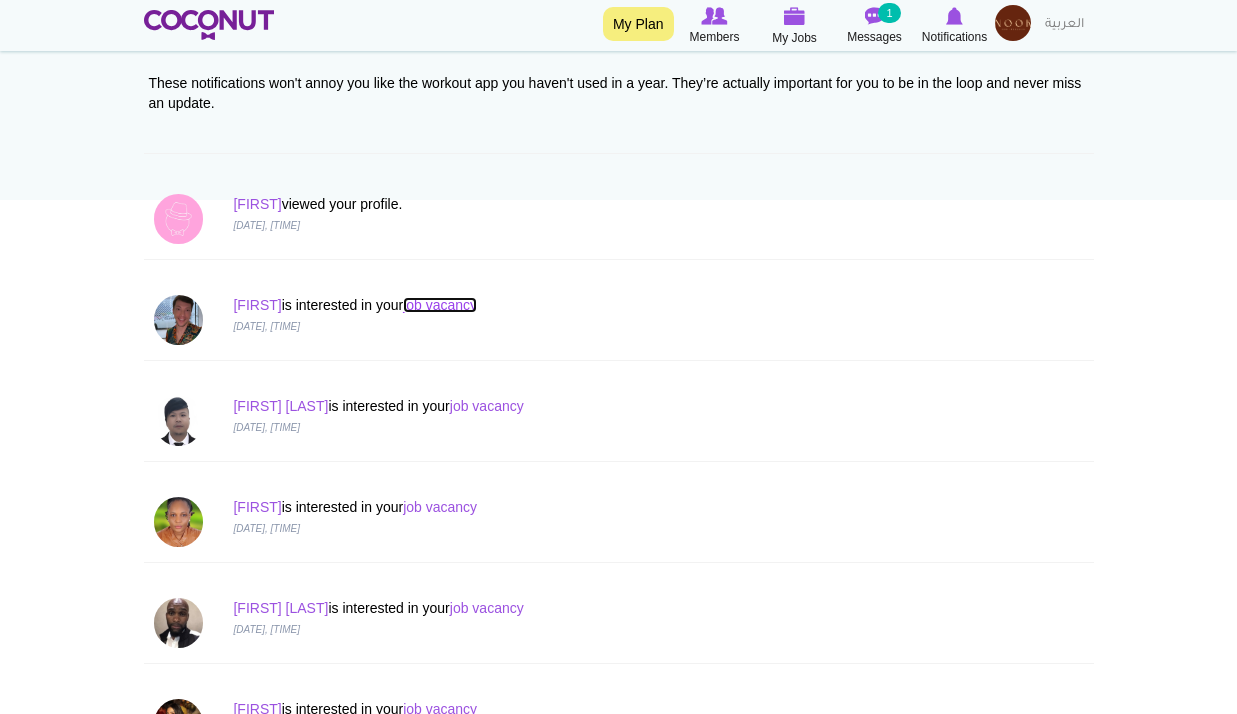 click on "job vacancy" at bounding box center [440, 305] 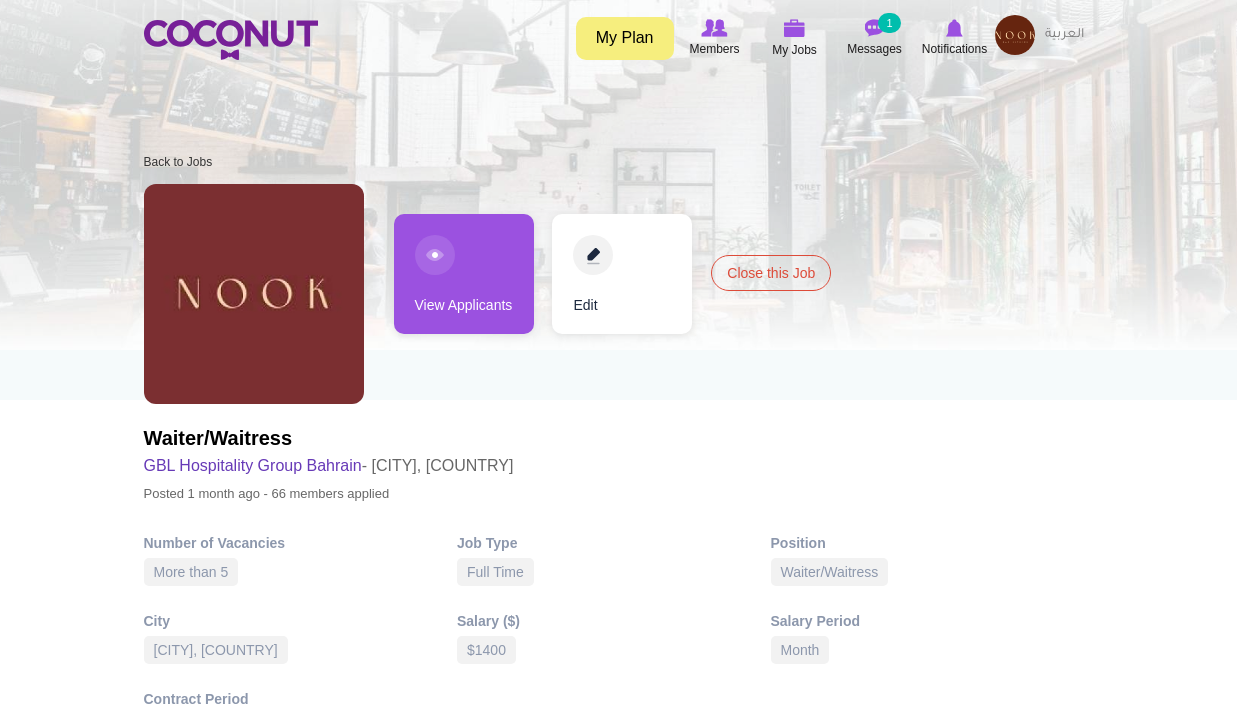 scroll, scrollTop: 0, scrollLeft: 0, axis: both 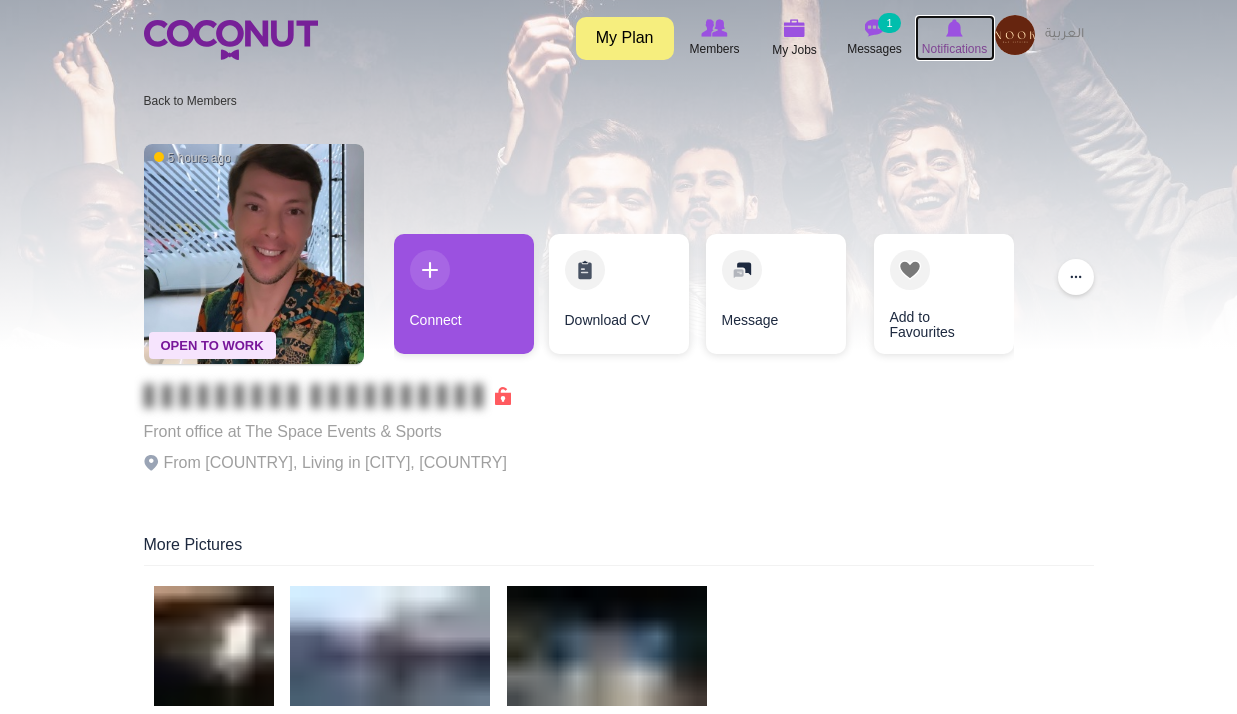 click on "Notifications" at bounding box center [954, 49] 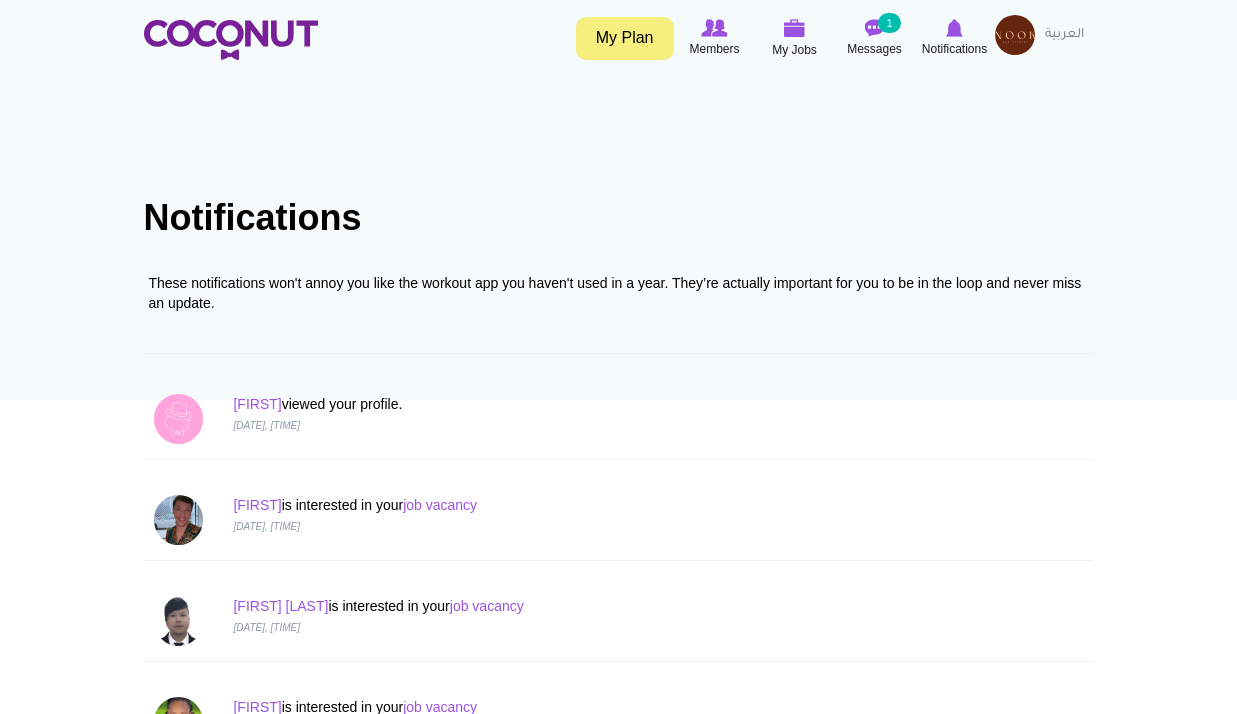 scroll, scrollTop: 0, scrollLeft: 0, axis: both 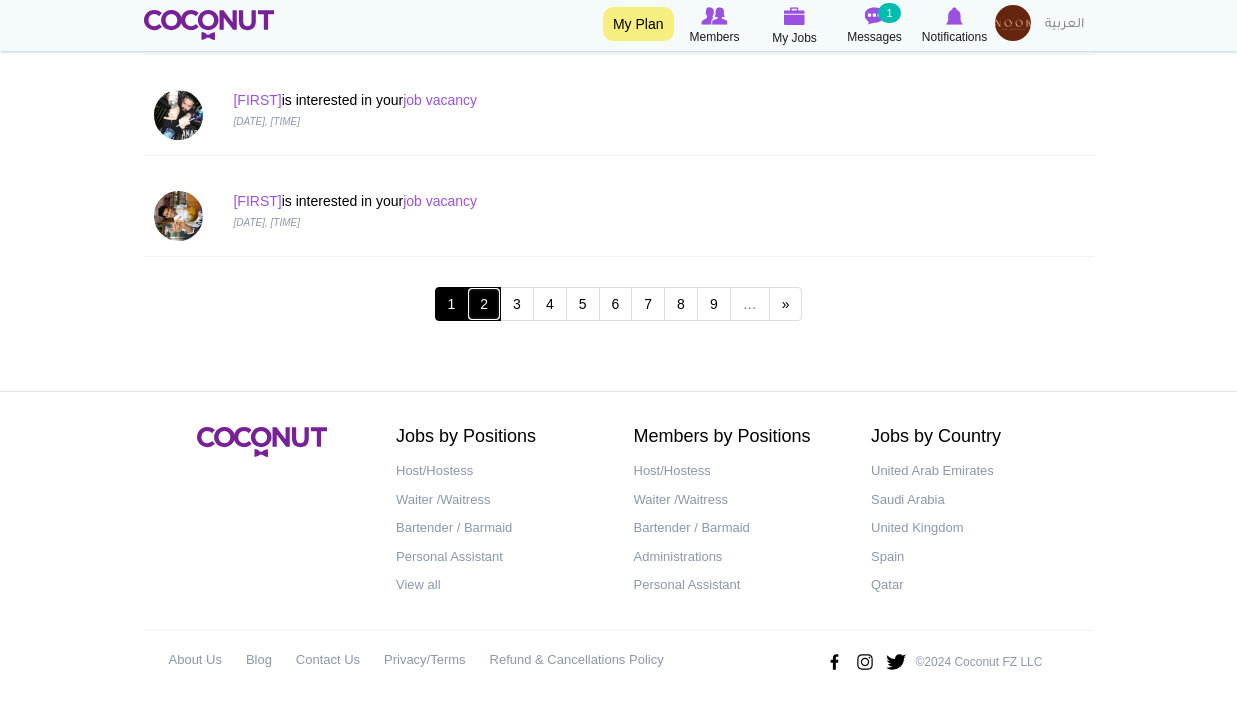click on "2" at bounding box center (484, 304) 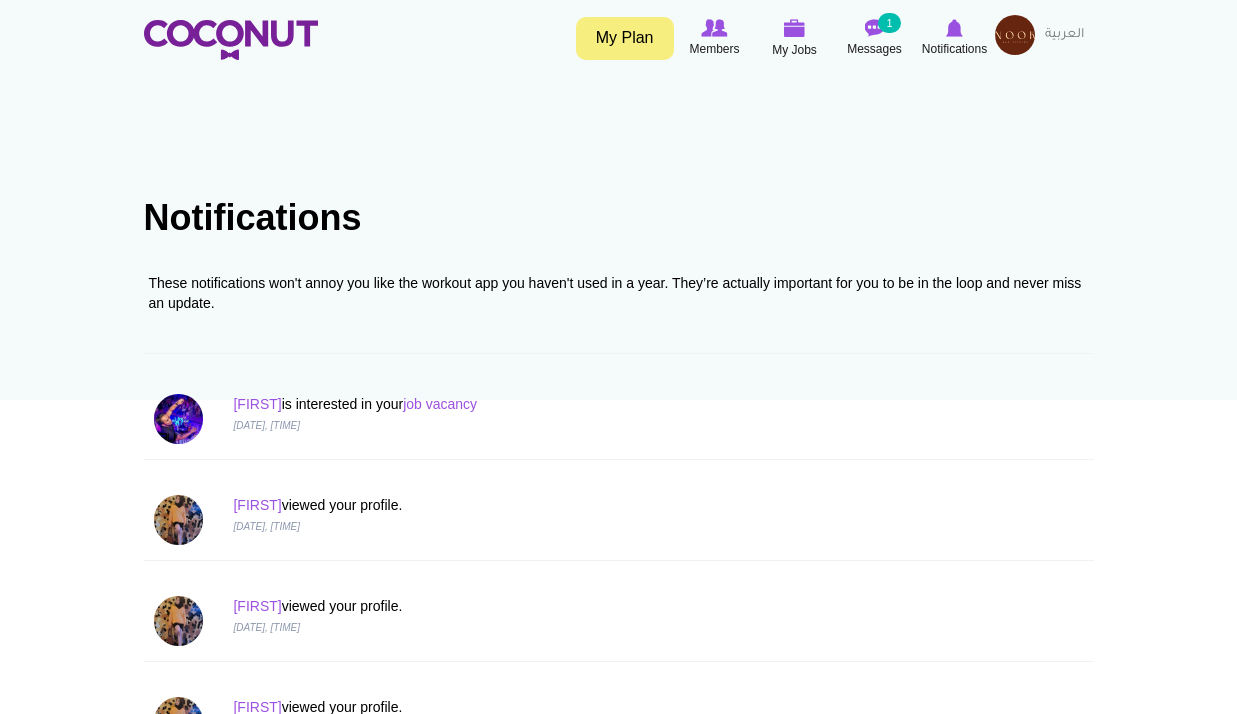scroll, scrollTop: 0, scrollLeft: 0, axis: both 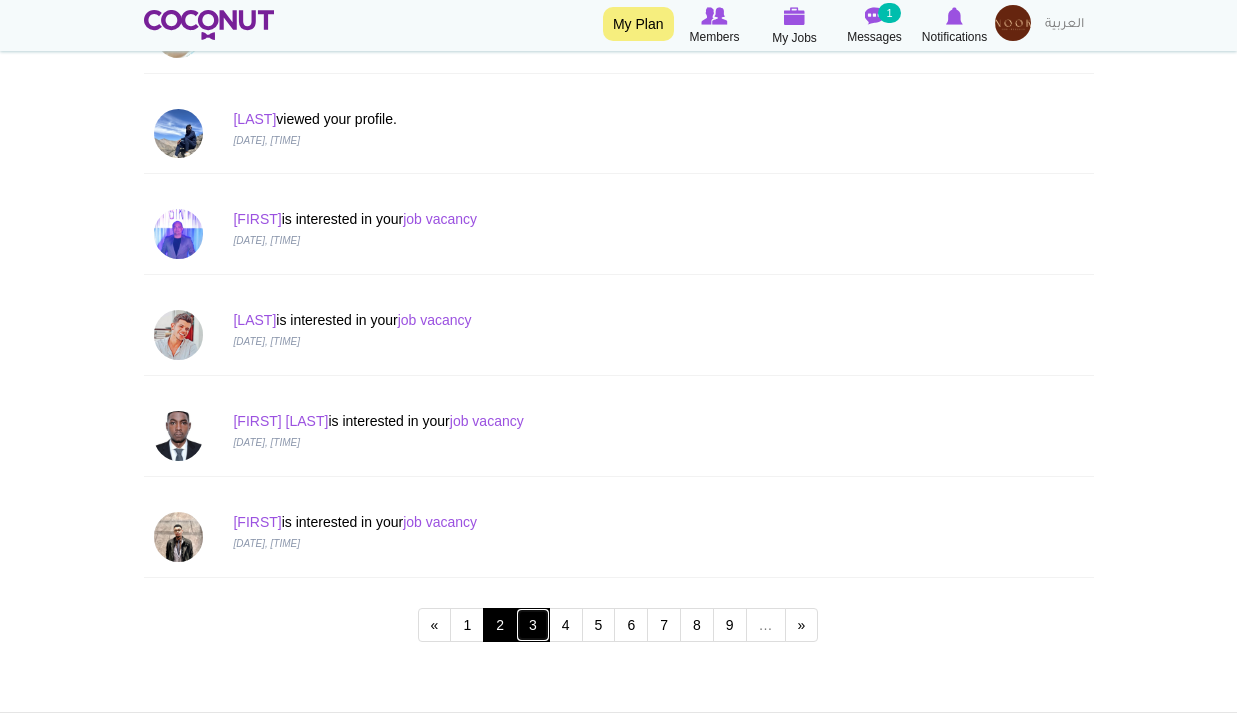 click on "3" at bounding box center [533, 625] 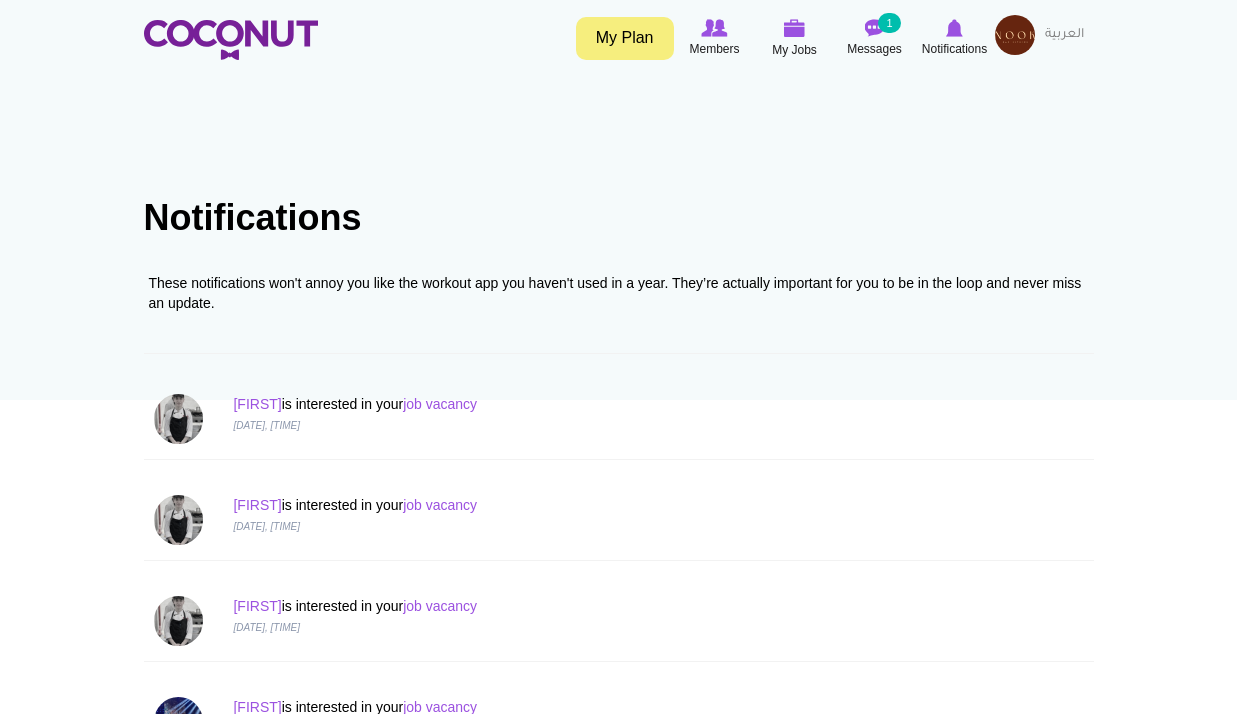 scroll, scrollTop: 0, scrollLeft: 0, axis: both 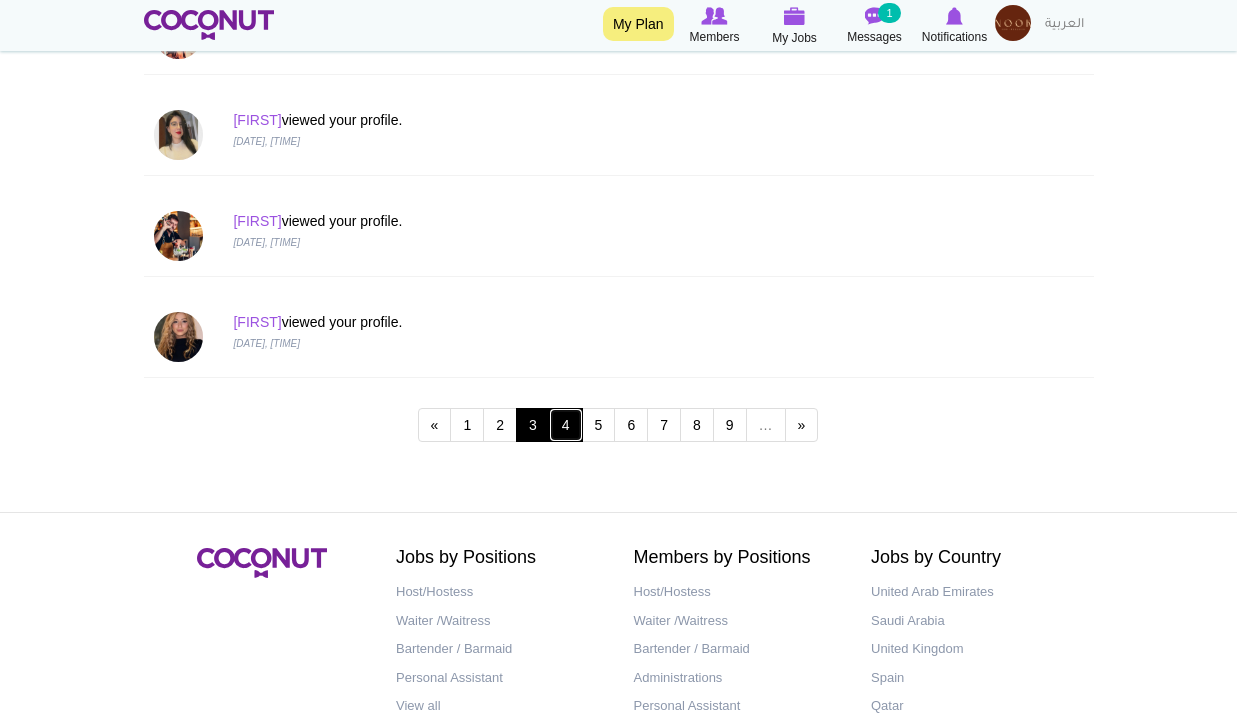 click on "4" at bounding box center (566, 425) 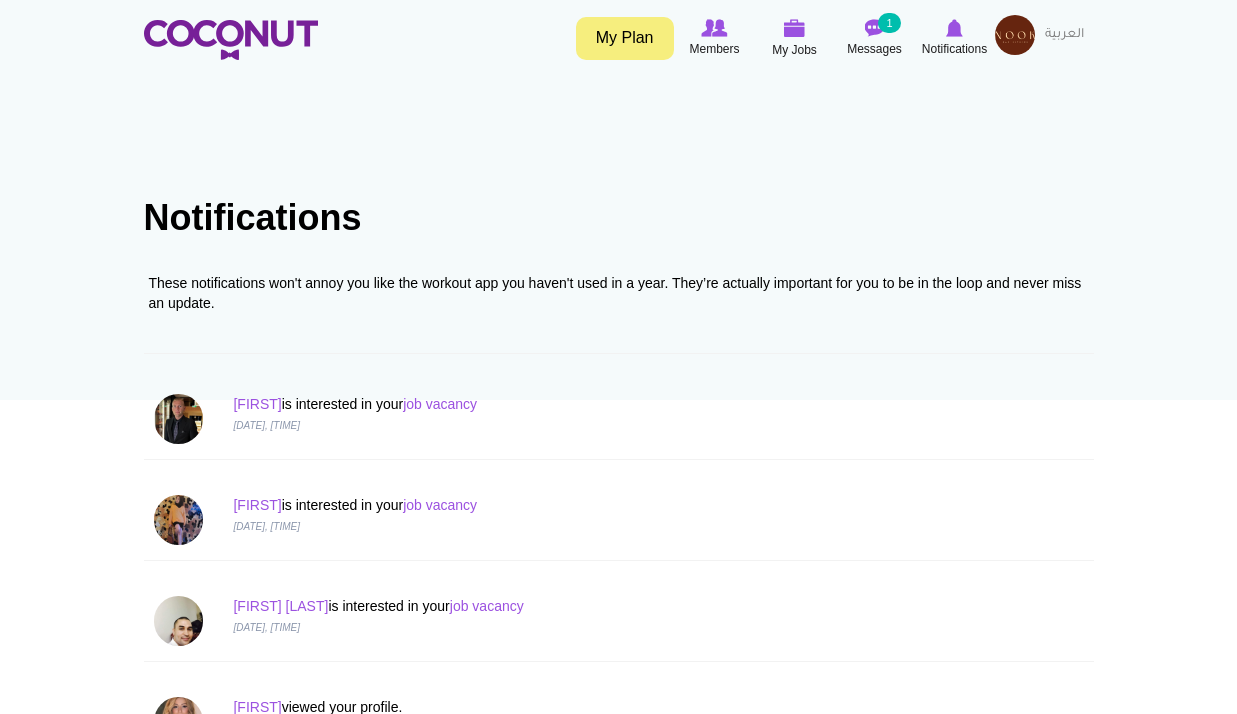 scroll, scrollTop: 0, scrollLeft: 0, axis: both 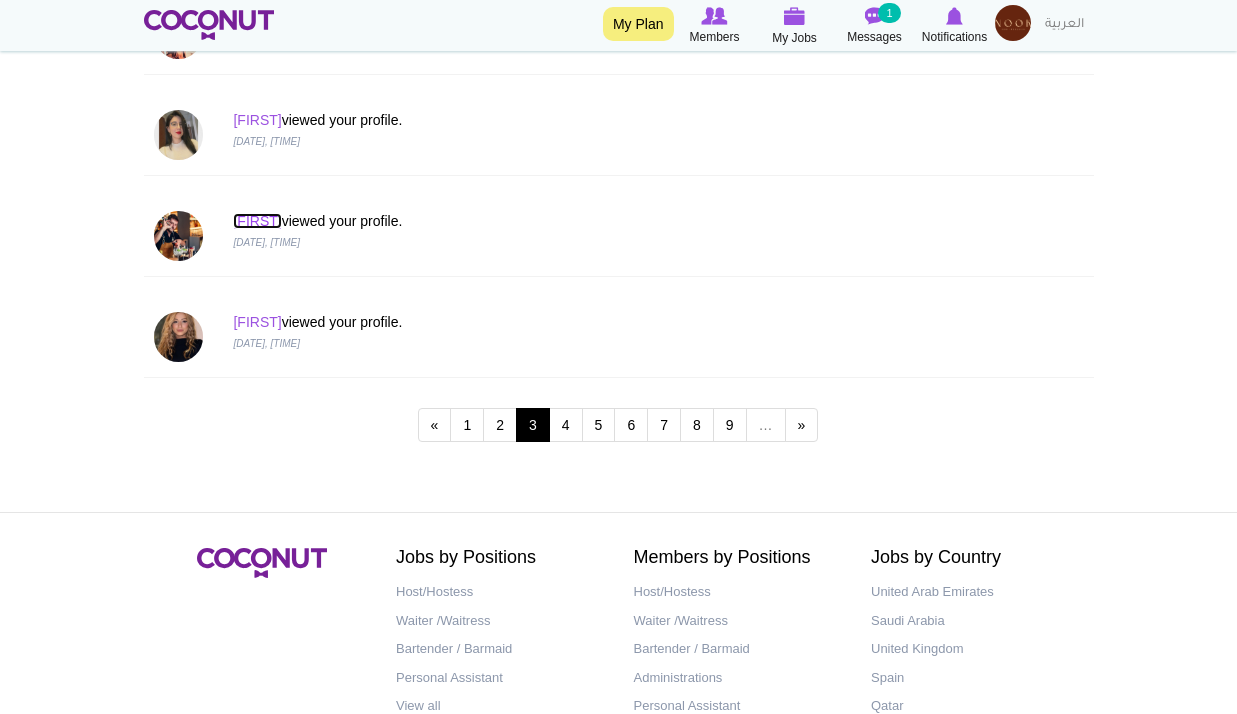 click on "[FIRST]" at bounding box center (257, 221) 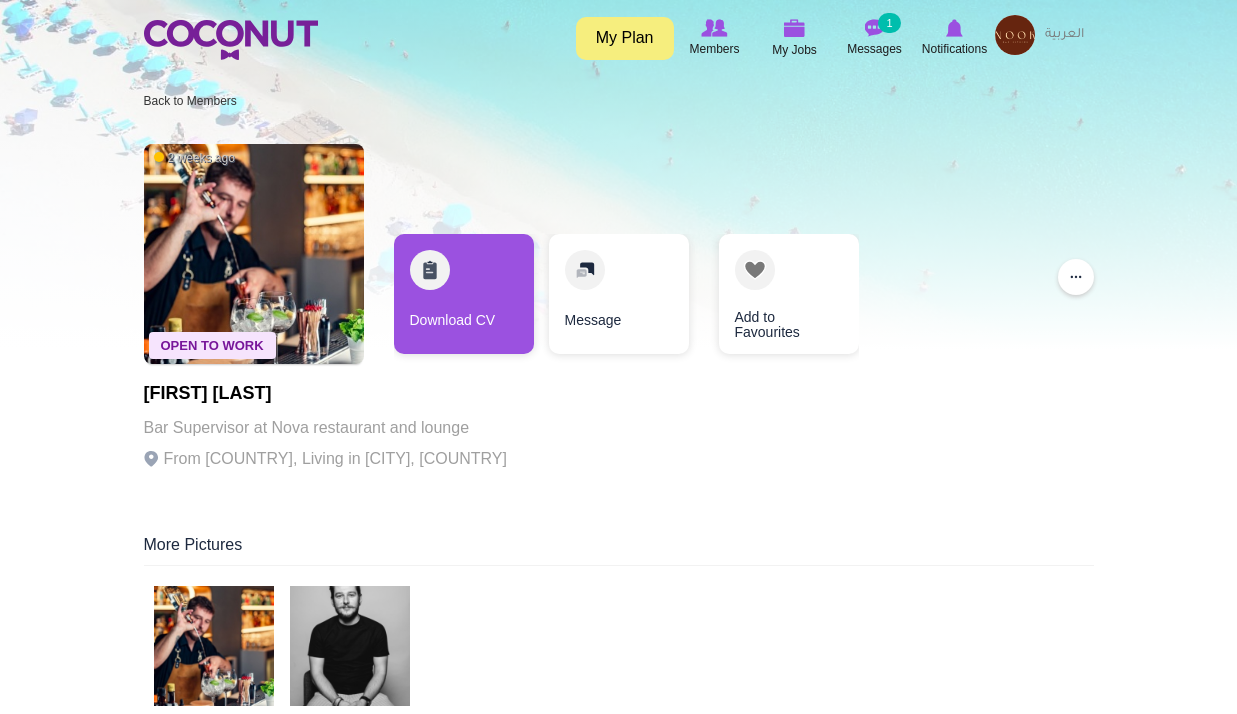 scroll, scrollTop: 0, scrollLeft: 0, axis: both 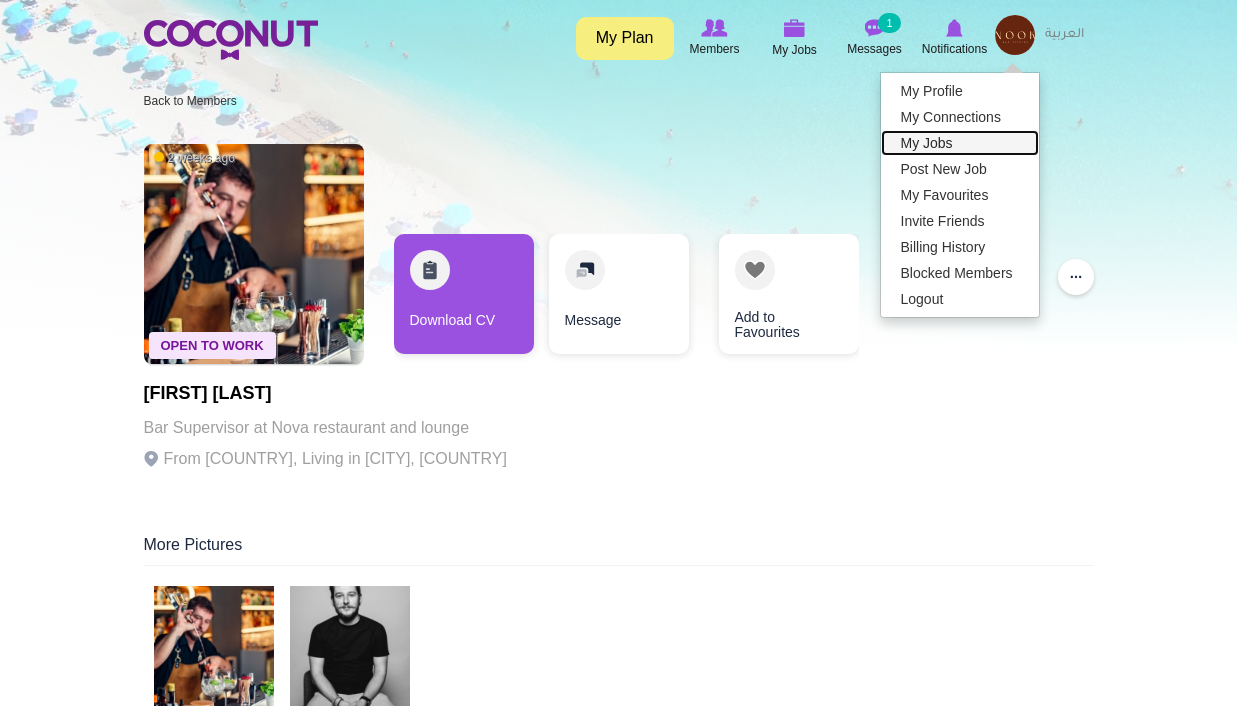 click on "My Jobs" at bounding box center (960, 143) 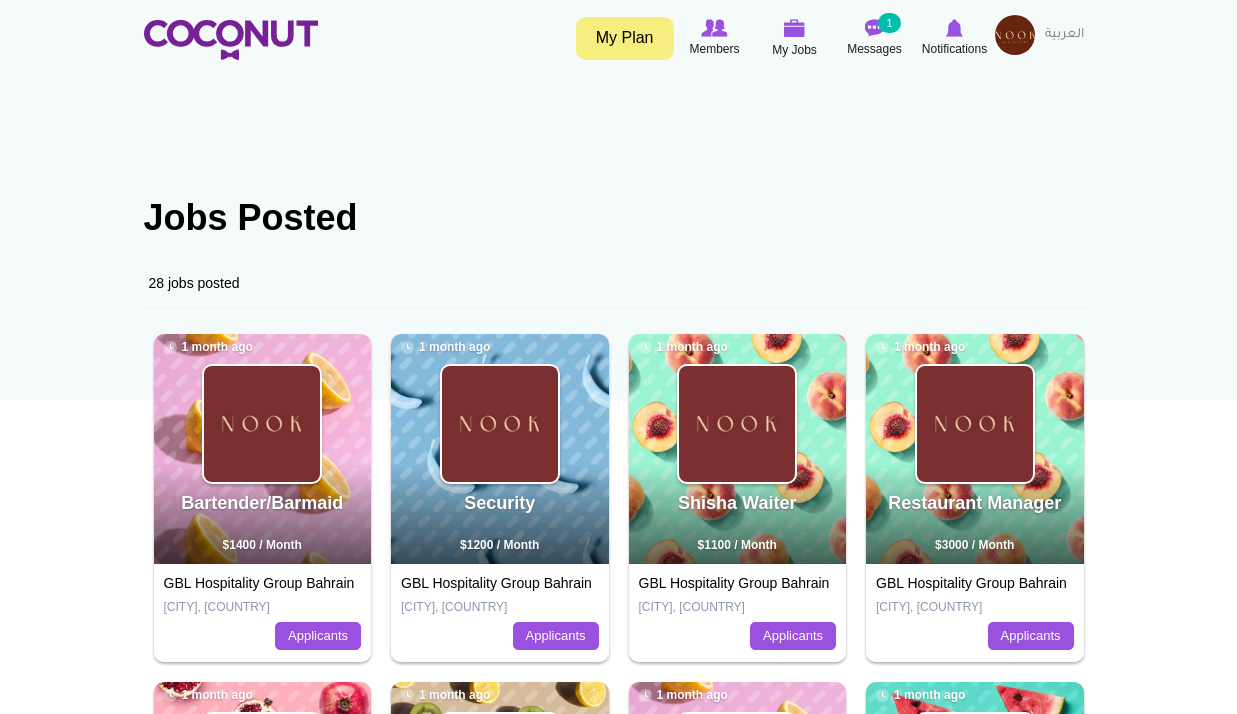 scroll, scrollTop: 0, scrollLeft: 0, axis: both 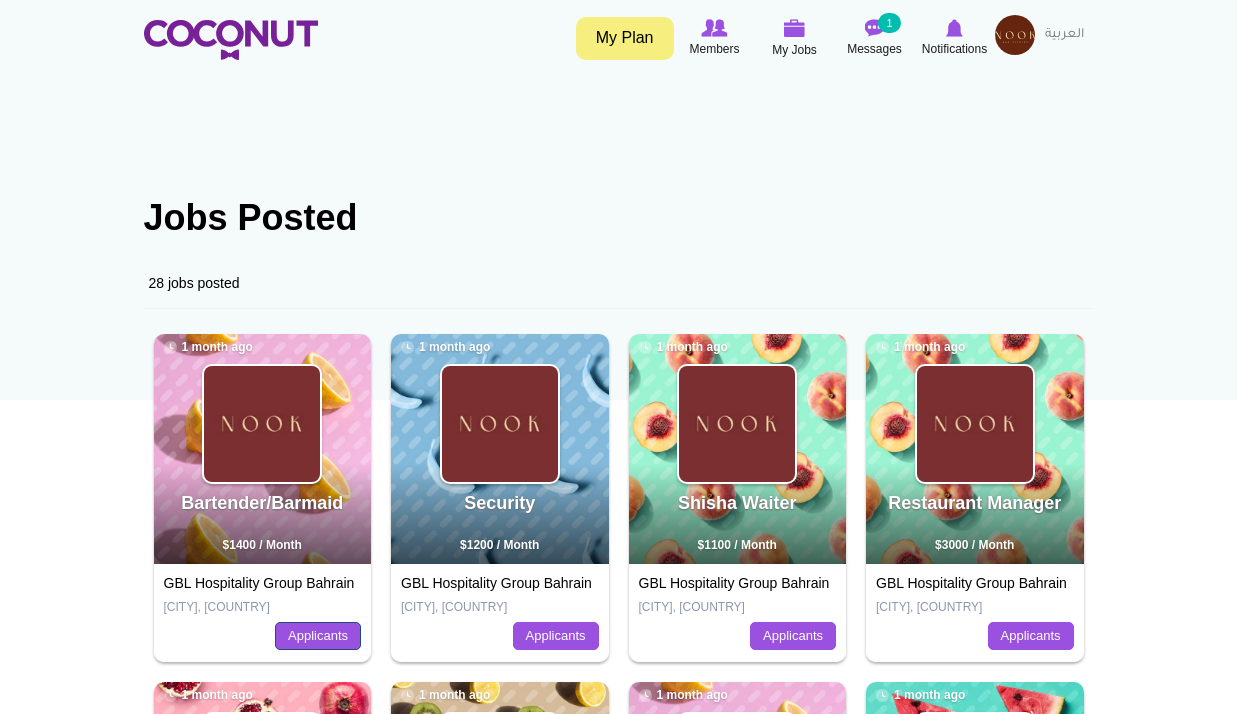 click on "Applicants" at bounding box center [318, 636] 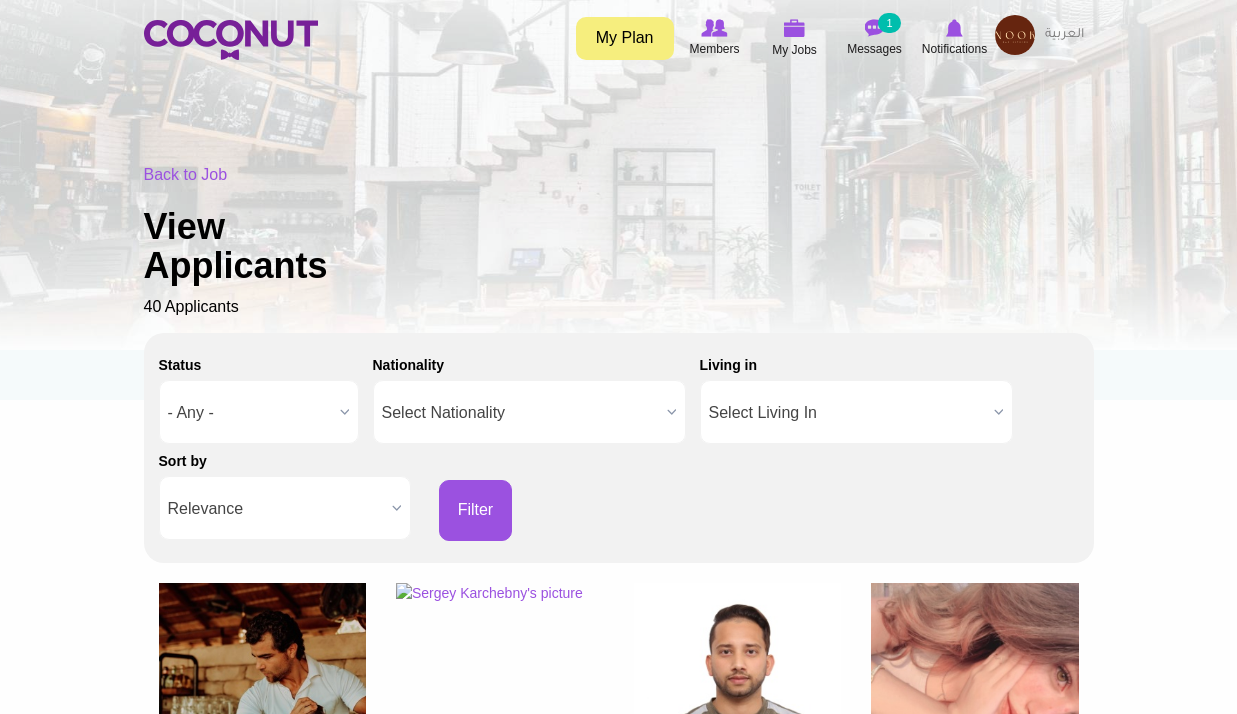 scroll, scrollTop: 0, scrollLeft: 0, axis: both 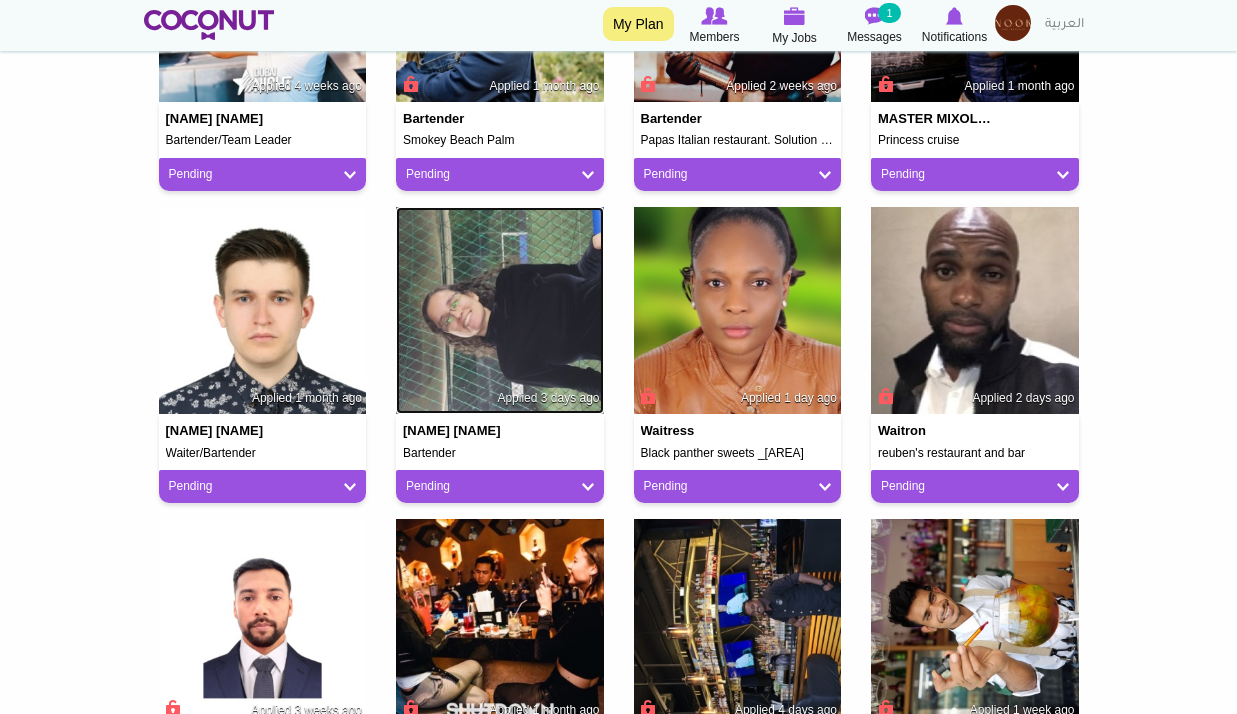 click at bounding box center (500, 311) 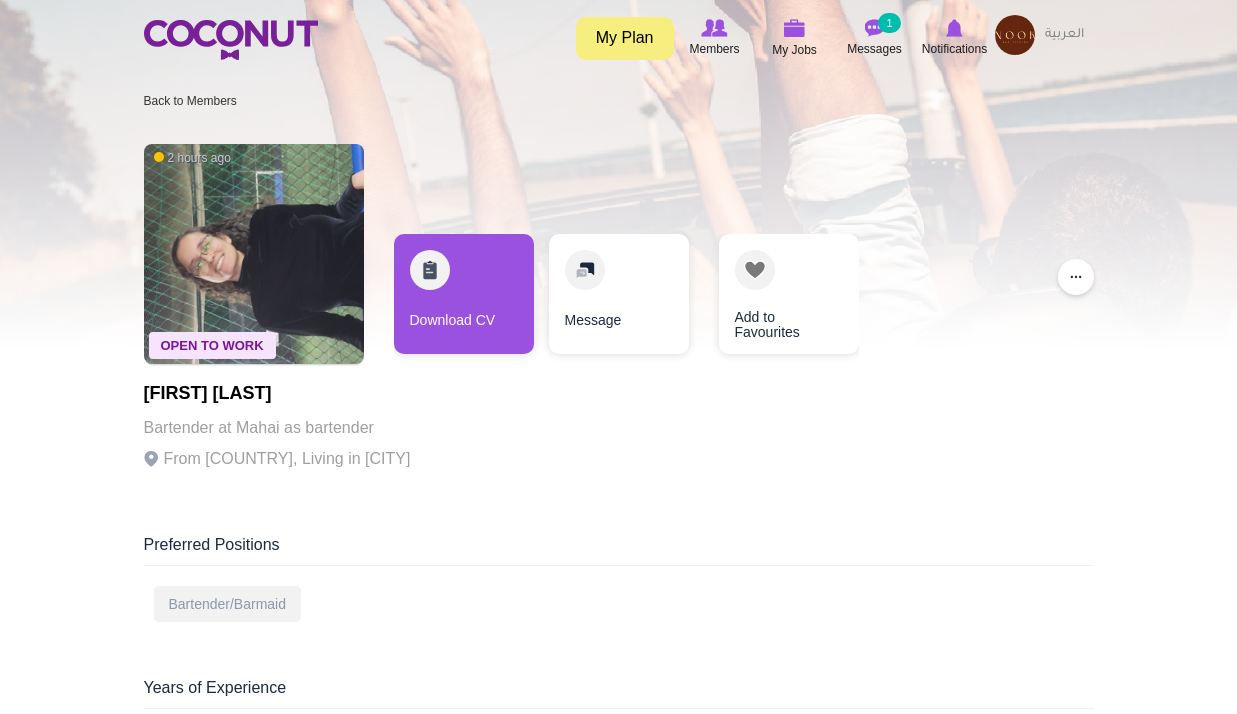 scroll, scrollTop: 0, scrollLeft: 0, axis: both 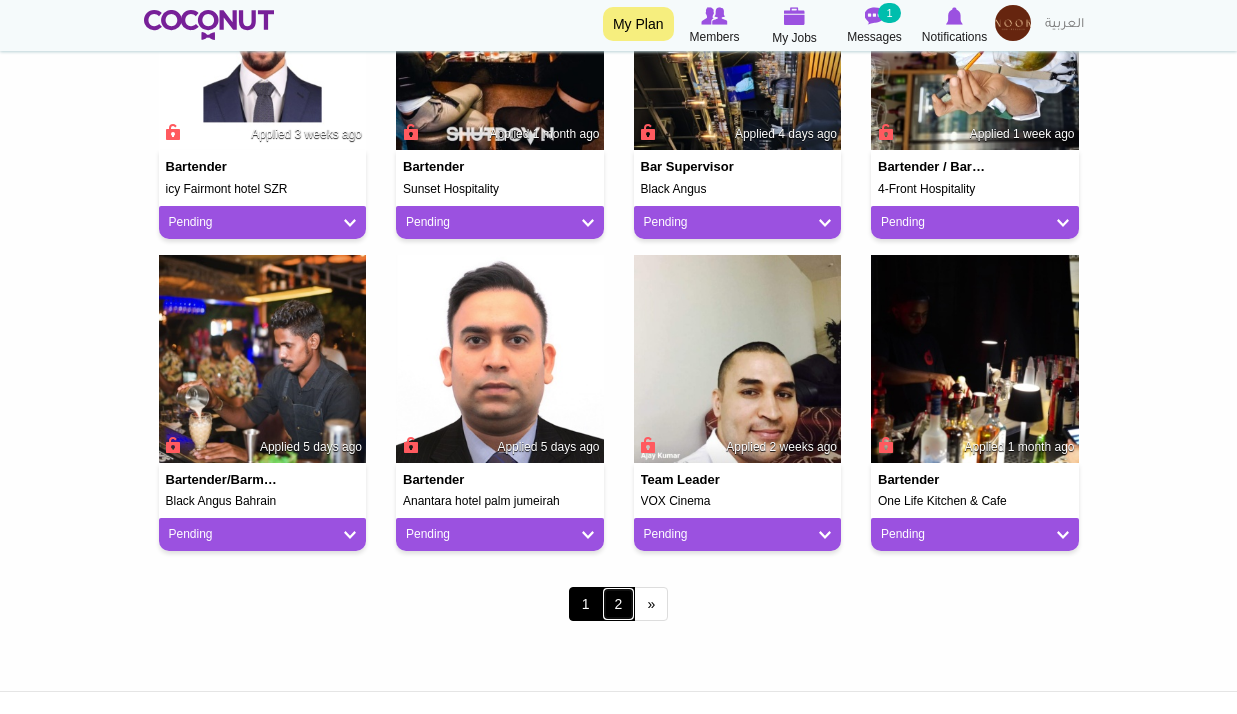 click on "2" at bounding box center (619, 604) 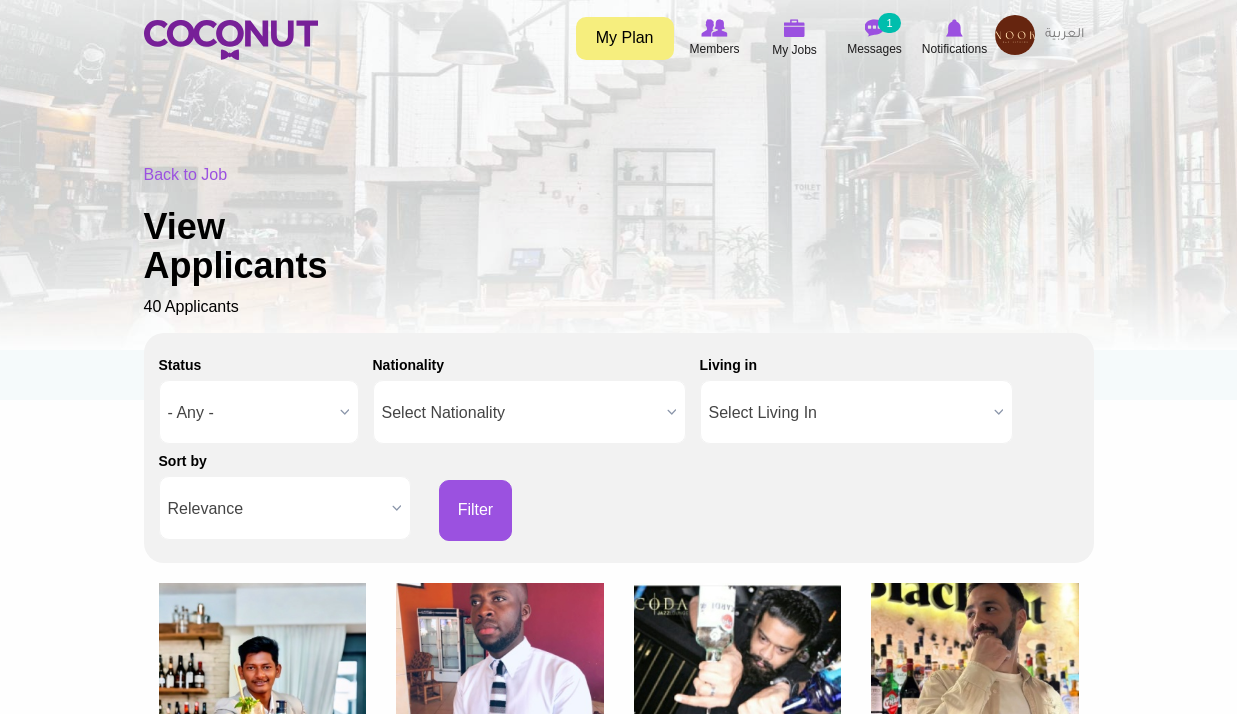 scroll, scrollTop: 0, scrollLeft: 0, axis: both 